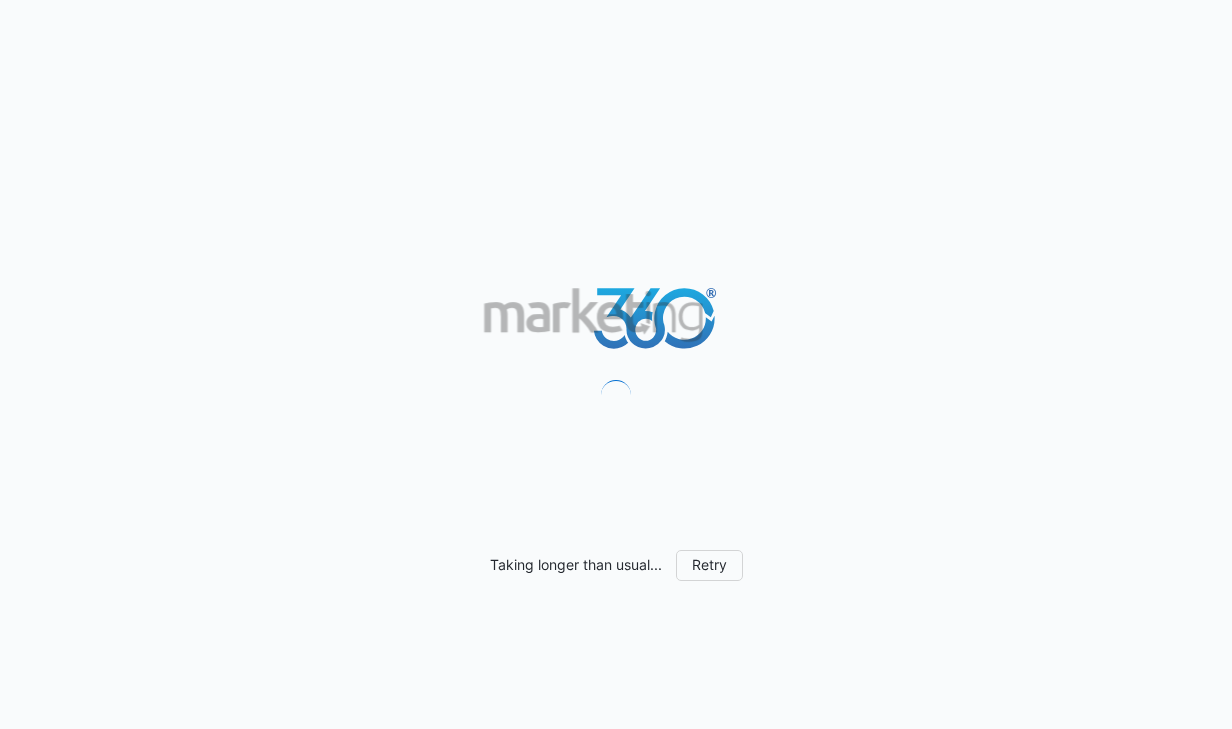 scroll, scrollTop: 0, scrollLeft: 0, axis: both 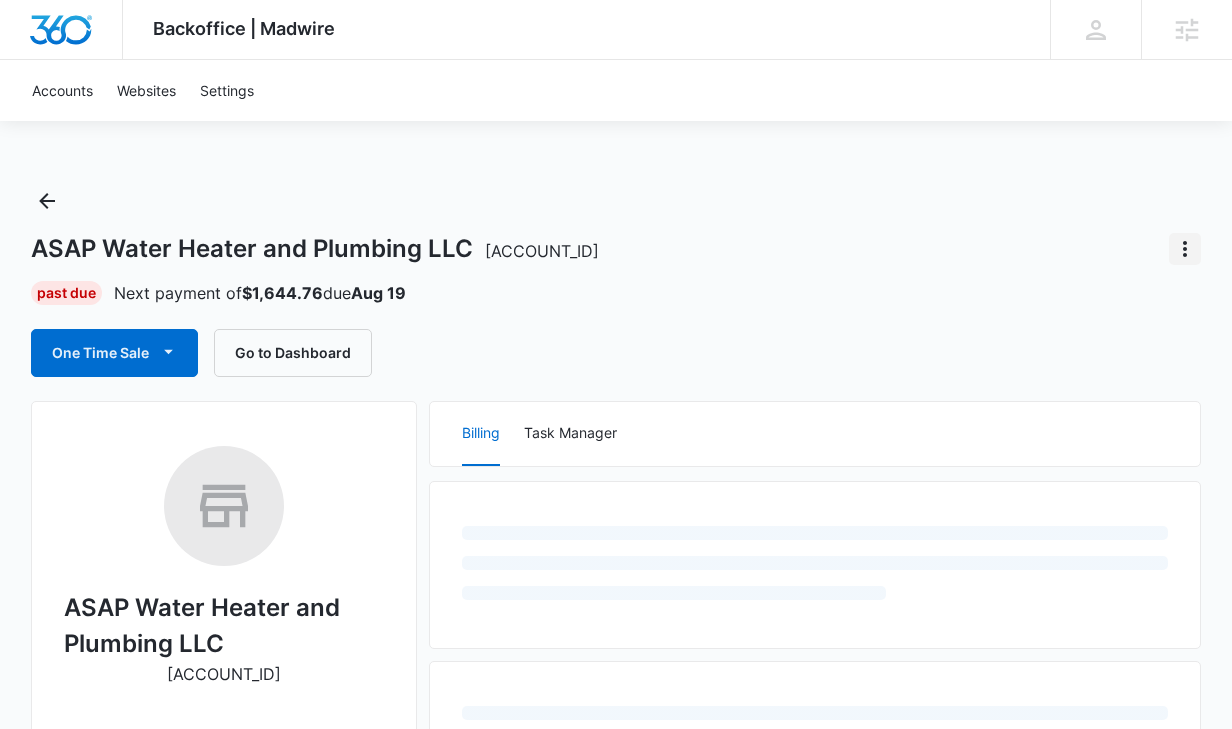 click 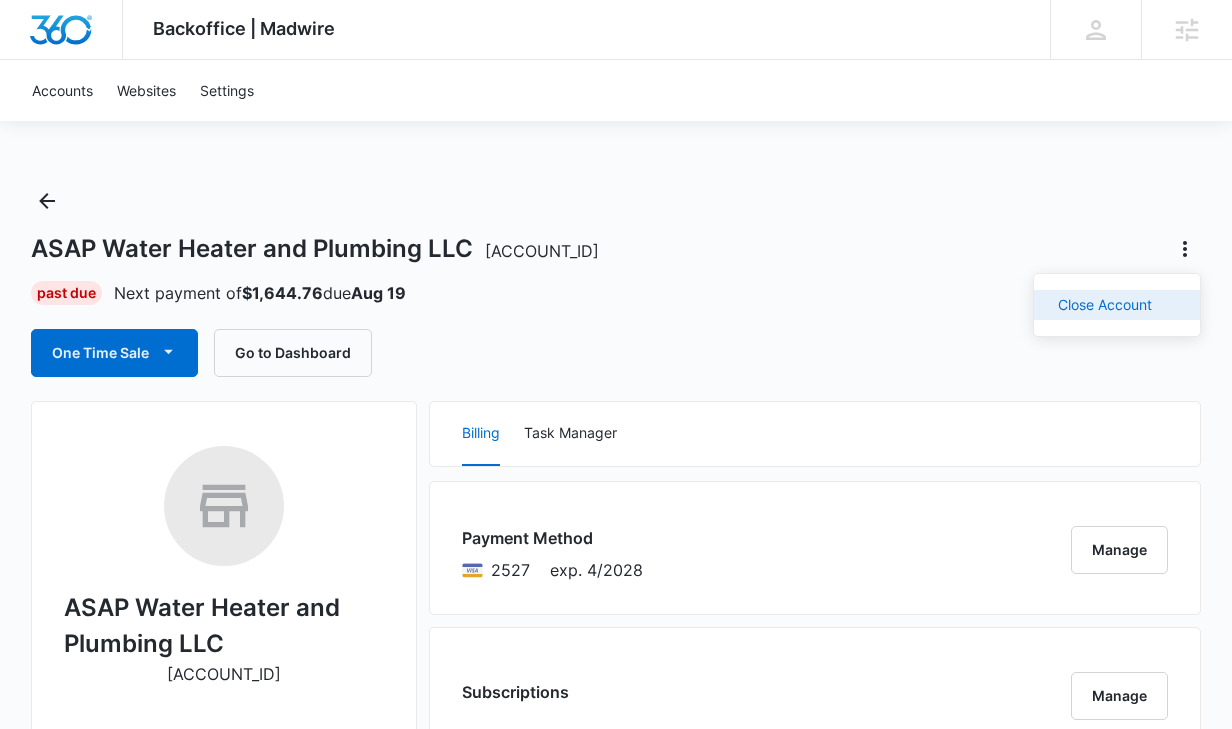 click on "Close Account" at bounding box center [1105, 305] 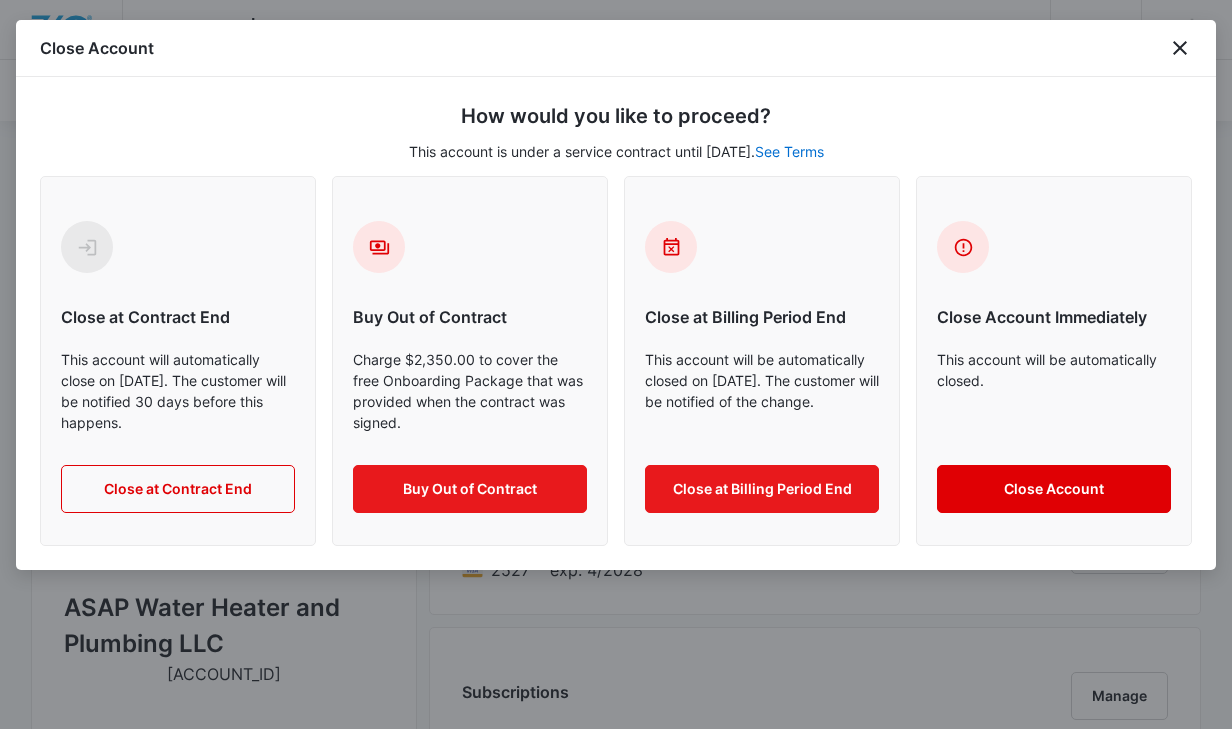 click on "Close Account" at bounding box center [1054, 489] 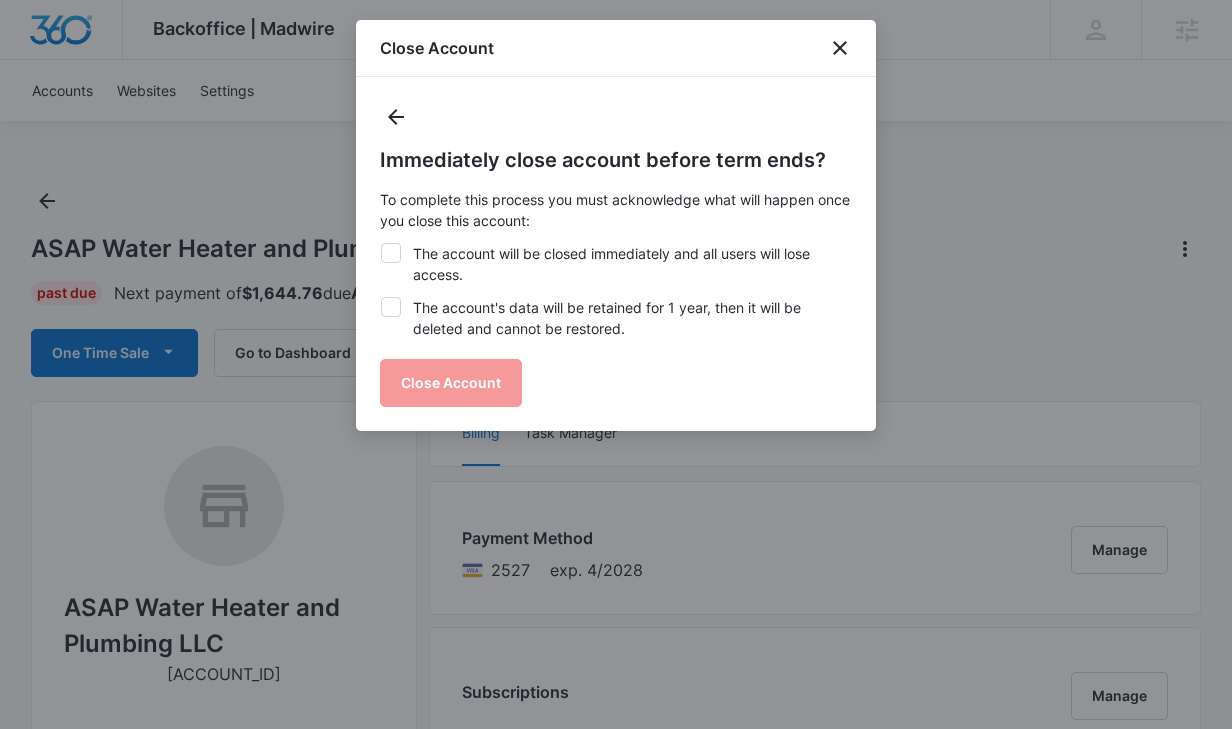 click on "The account will be closed immediately and all users will lose access." at bounding box center [616, 264] 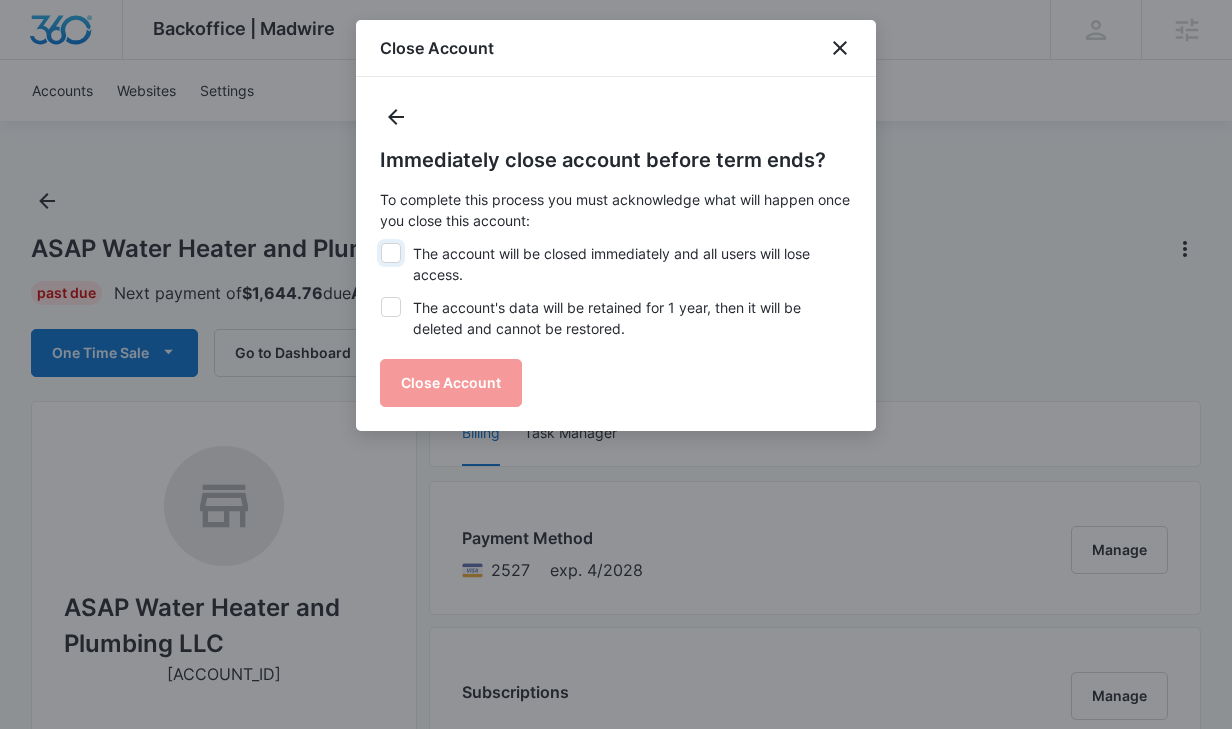 click on "The account will be closed immediately and all users will lose access." at bounding box center (380, 243) 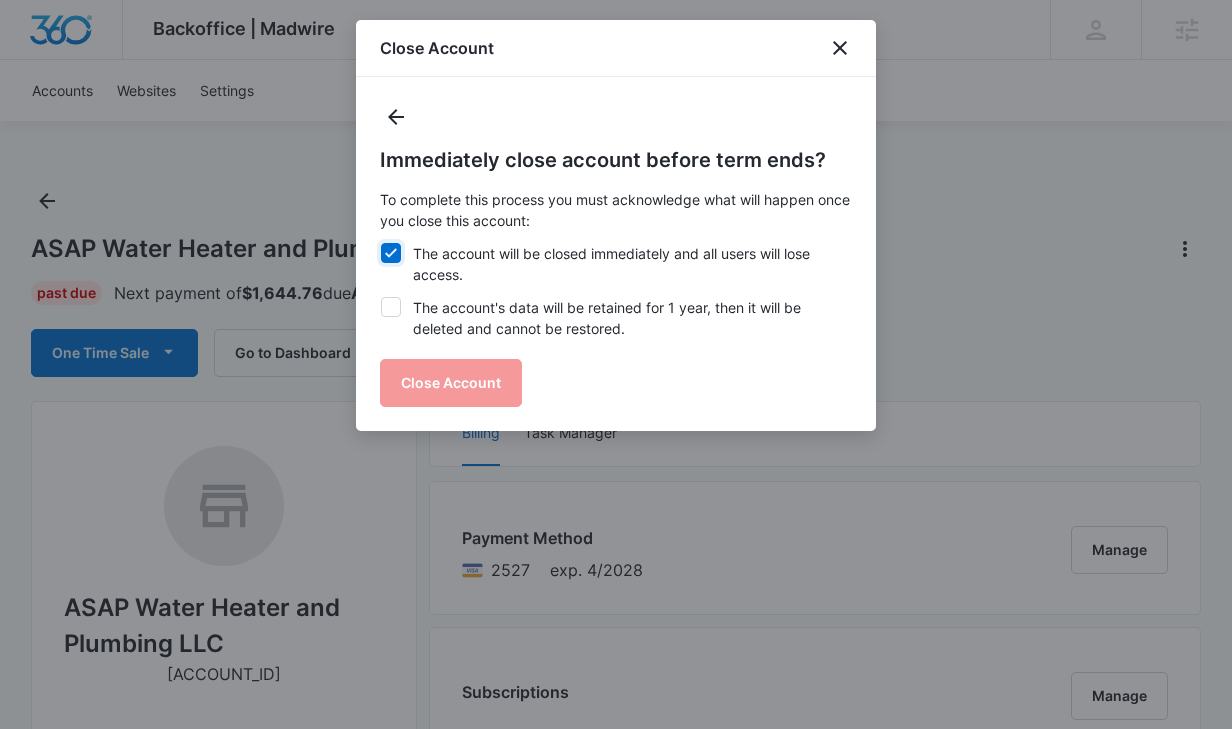 checkbox on "true" 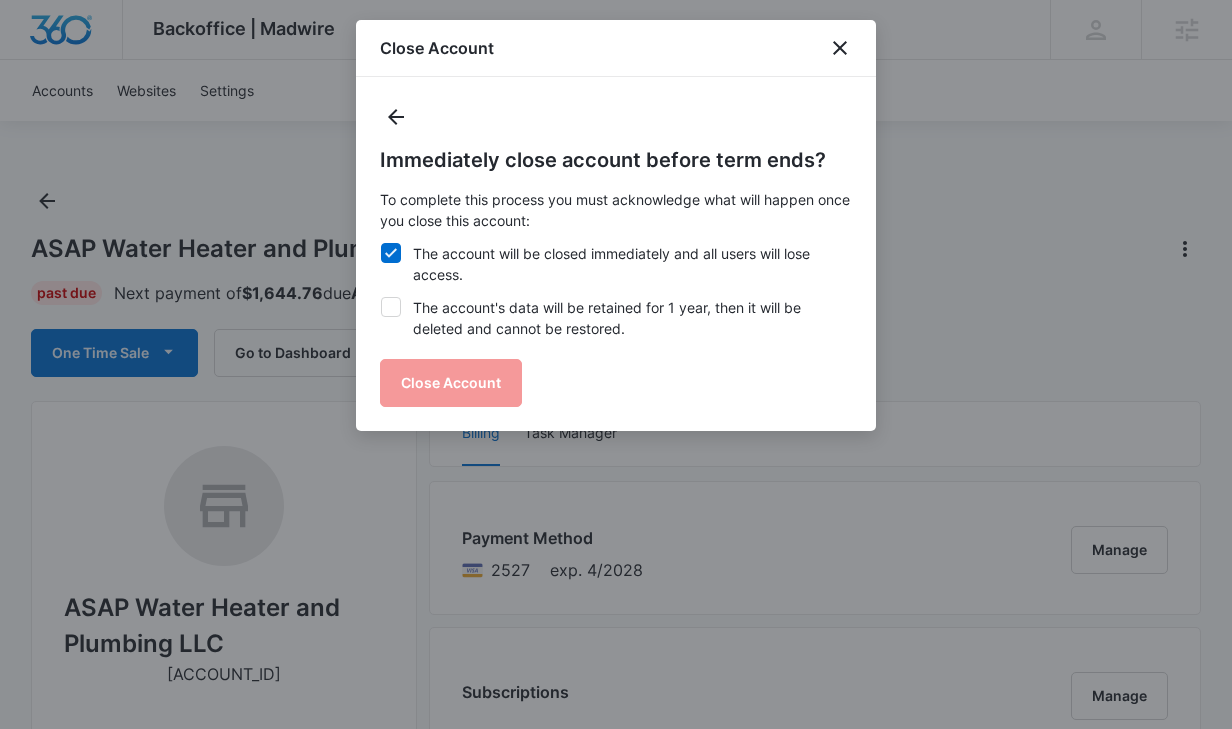 click on "The account's data will be retained for 1 year, then it will be deleted and cannot be restored." at bounding box center (616, 318) 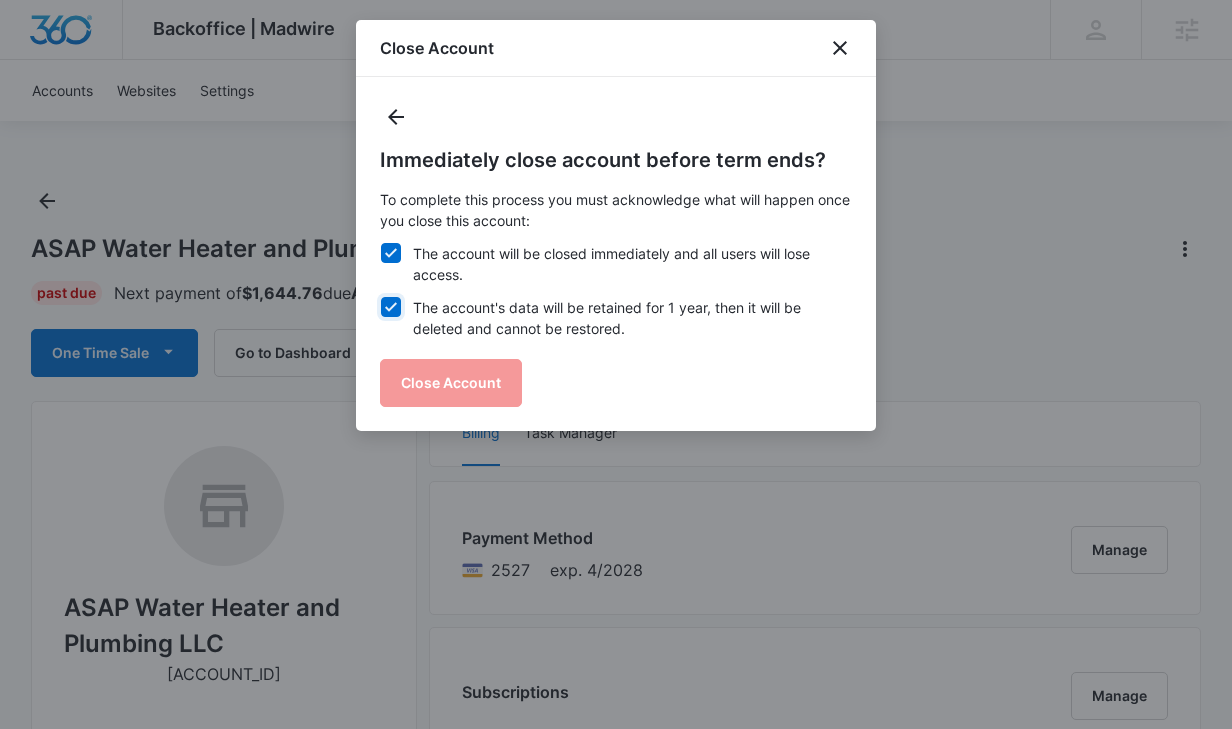 checkbox on "true" 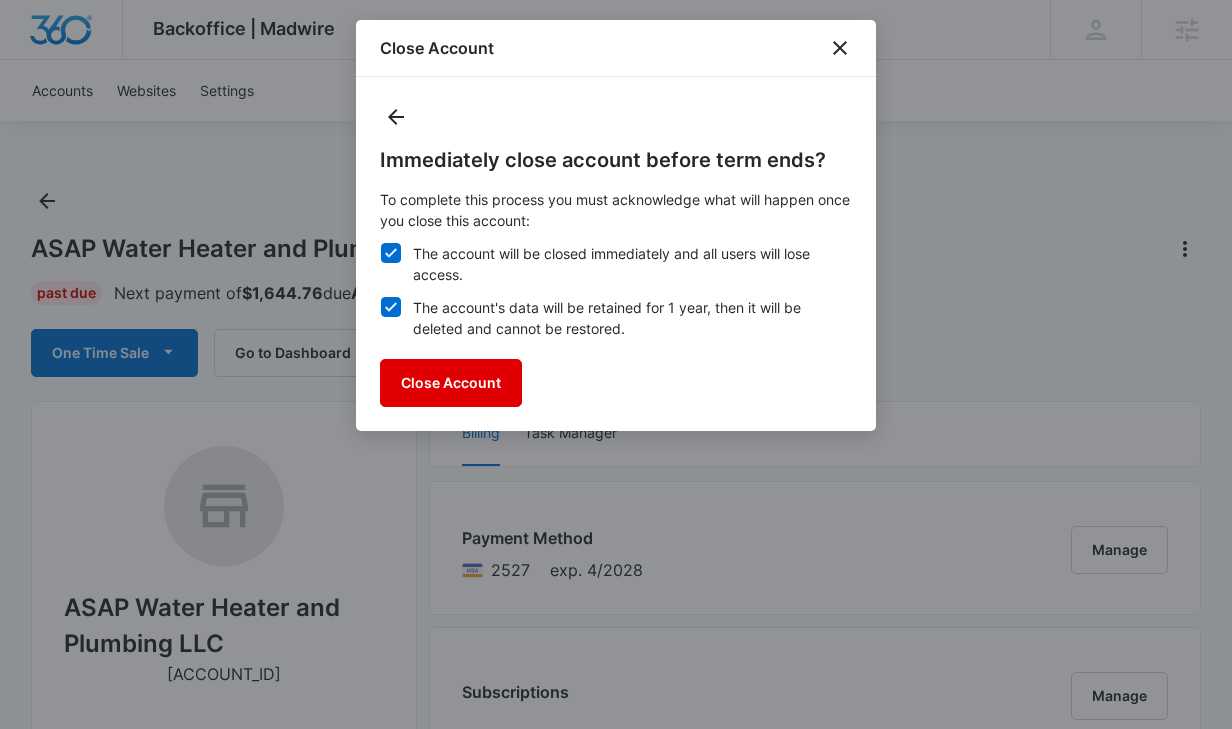click on "Close Account" at bounding box center [451, 383] 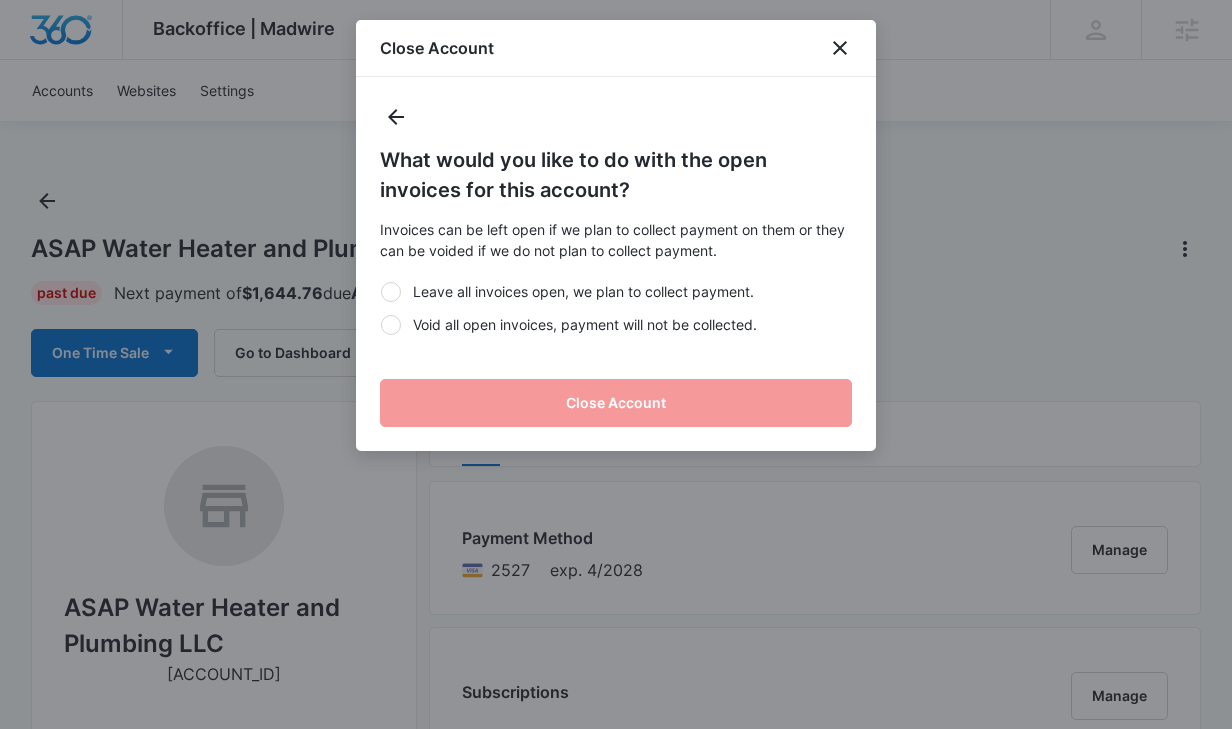 click on "Void all open invoices, payment will not be collected." at bounding box center (616, 324) 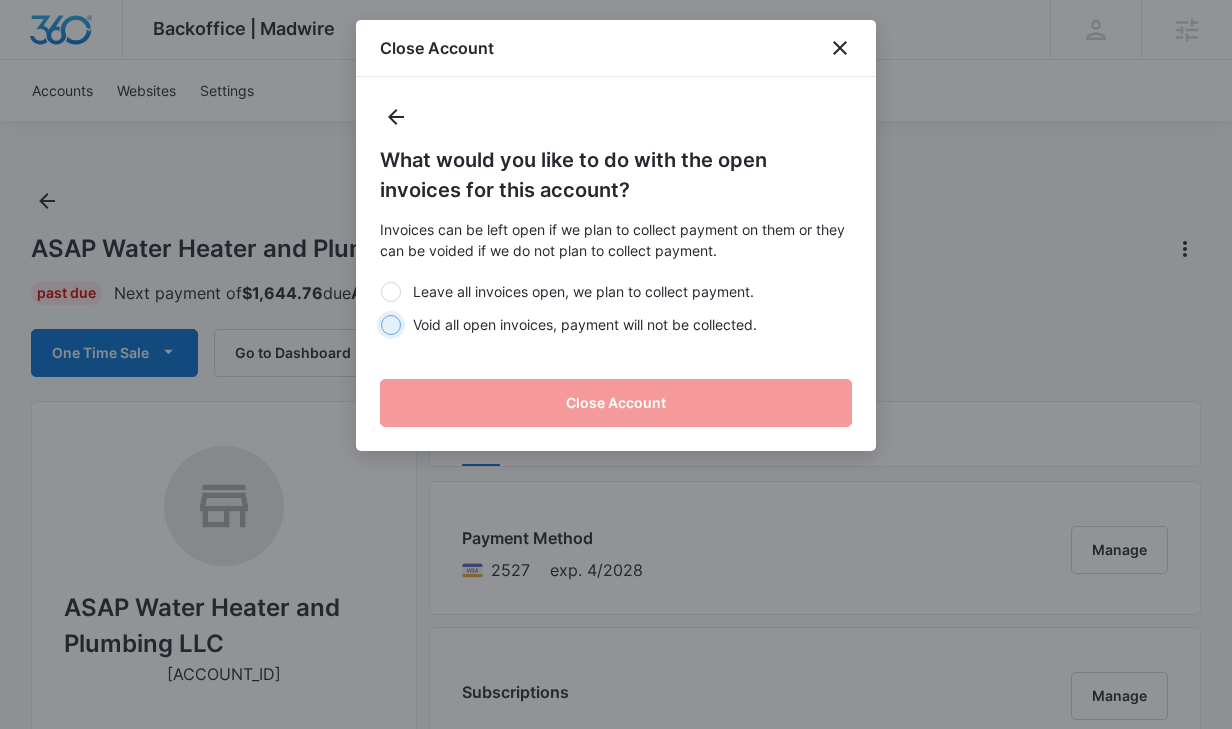 click on "Void all open invoices, payment will not be collected." at bounding box center [380, 324] 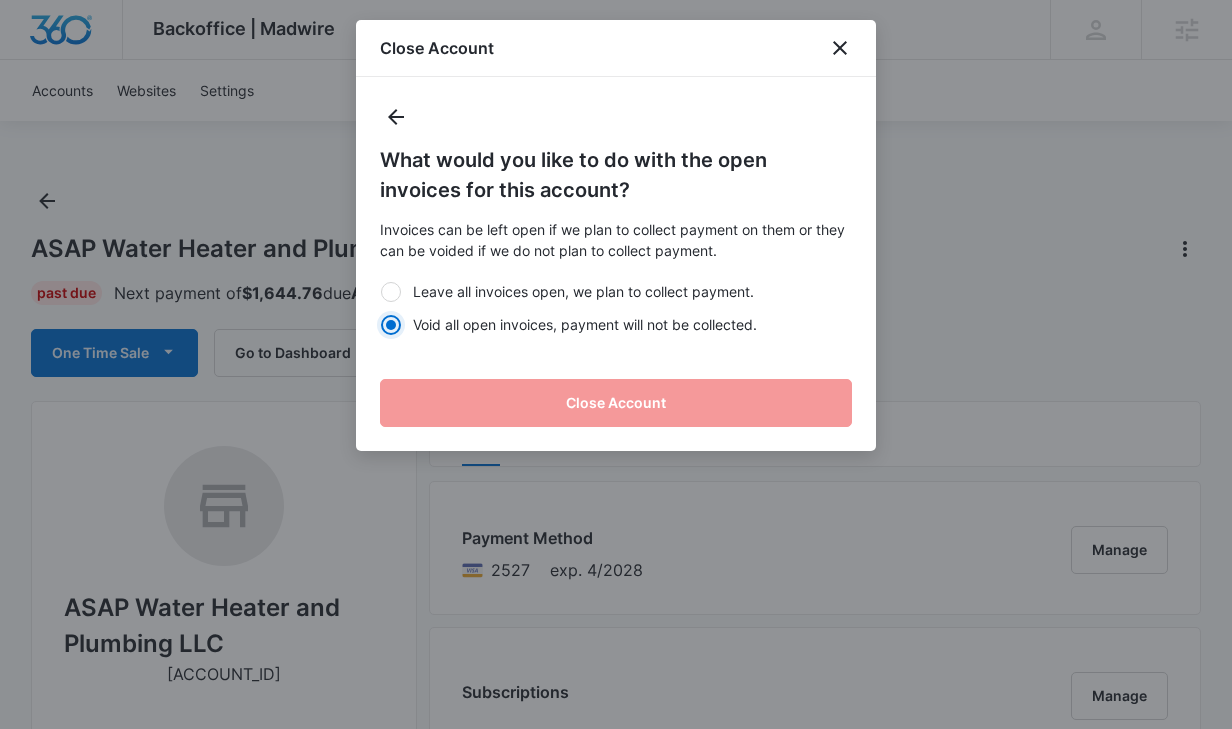 radio on "true" 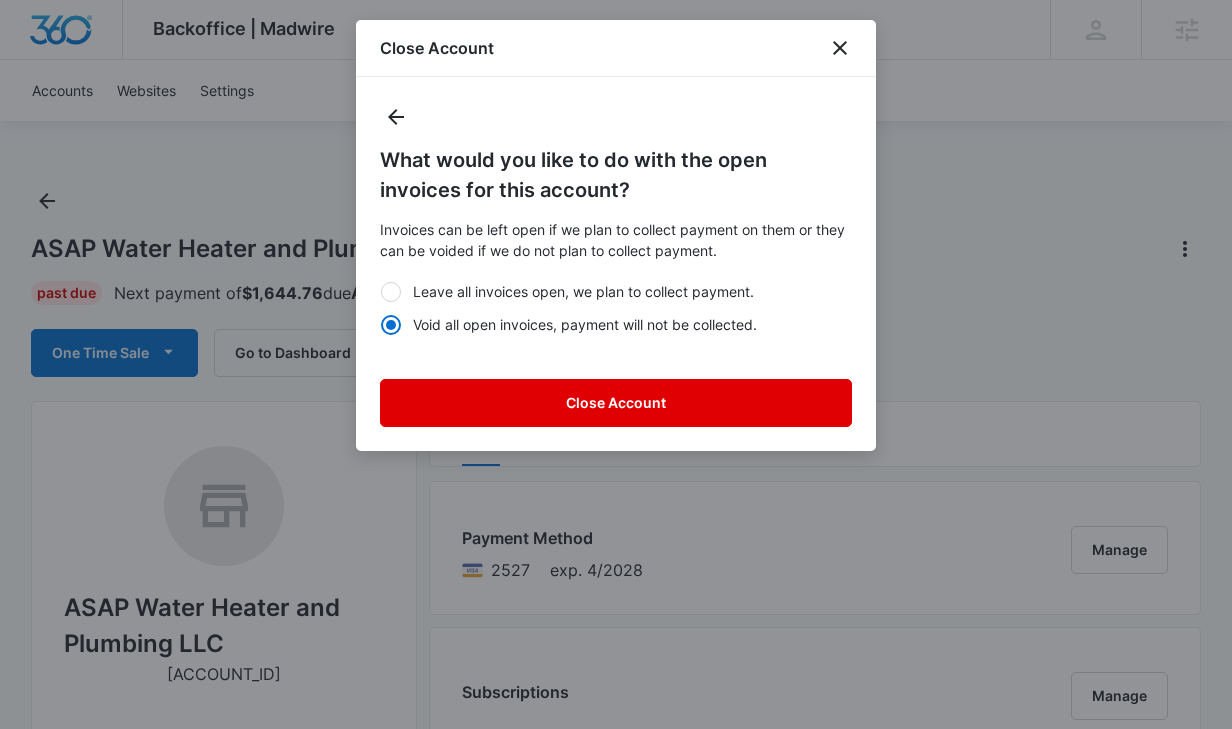 click on "Close Account" at bounding box center [616, 403] 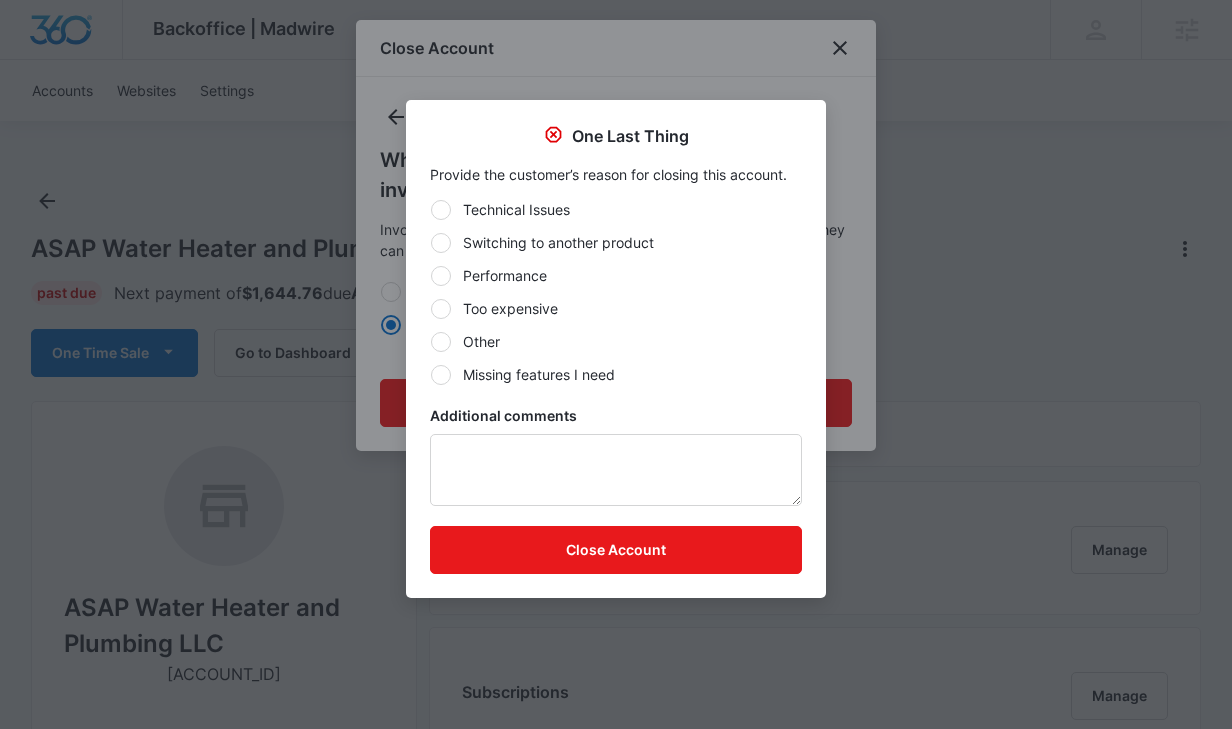click on "Other" at bounding box center (616, 341) 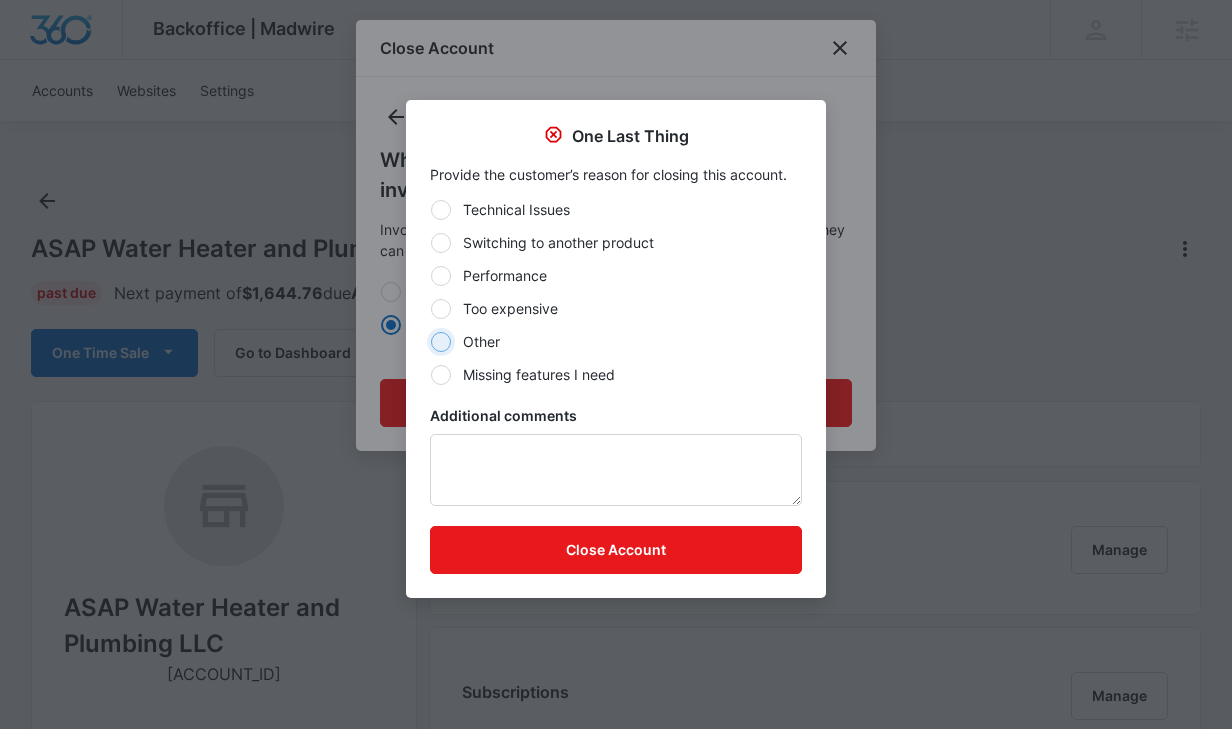 click on "Other" at bounding box center [430, 341] 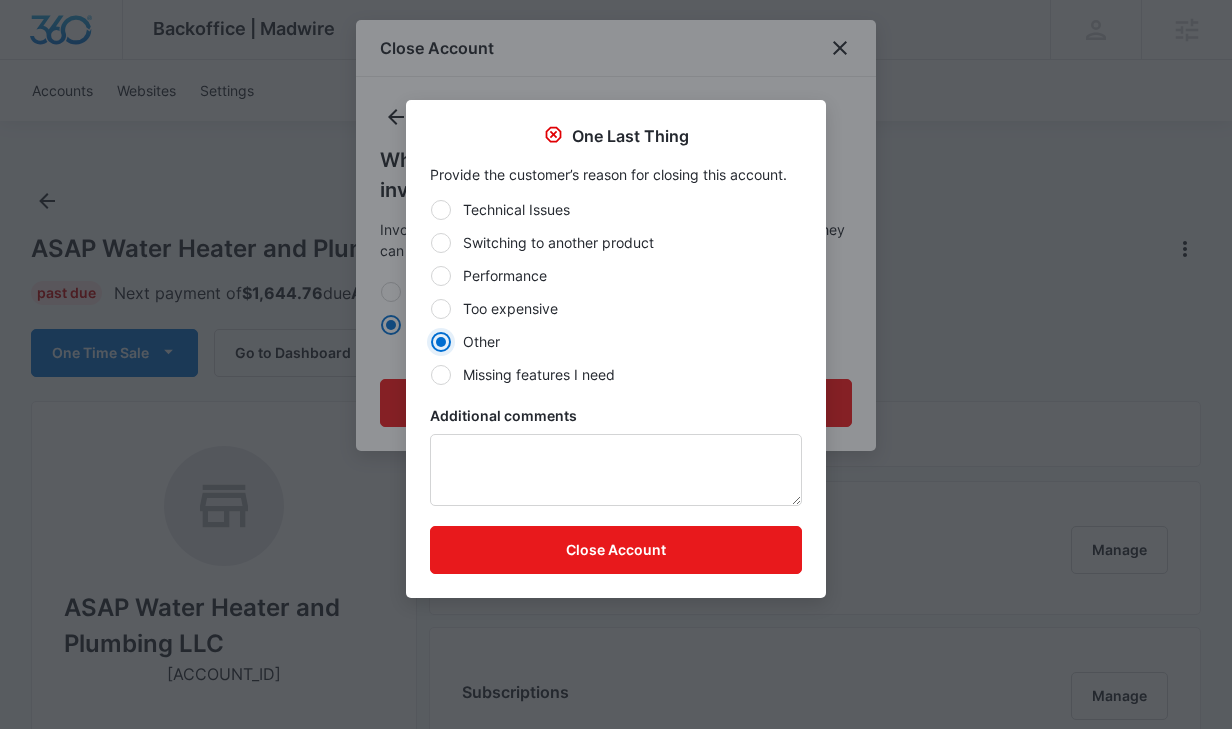radio on "true" 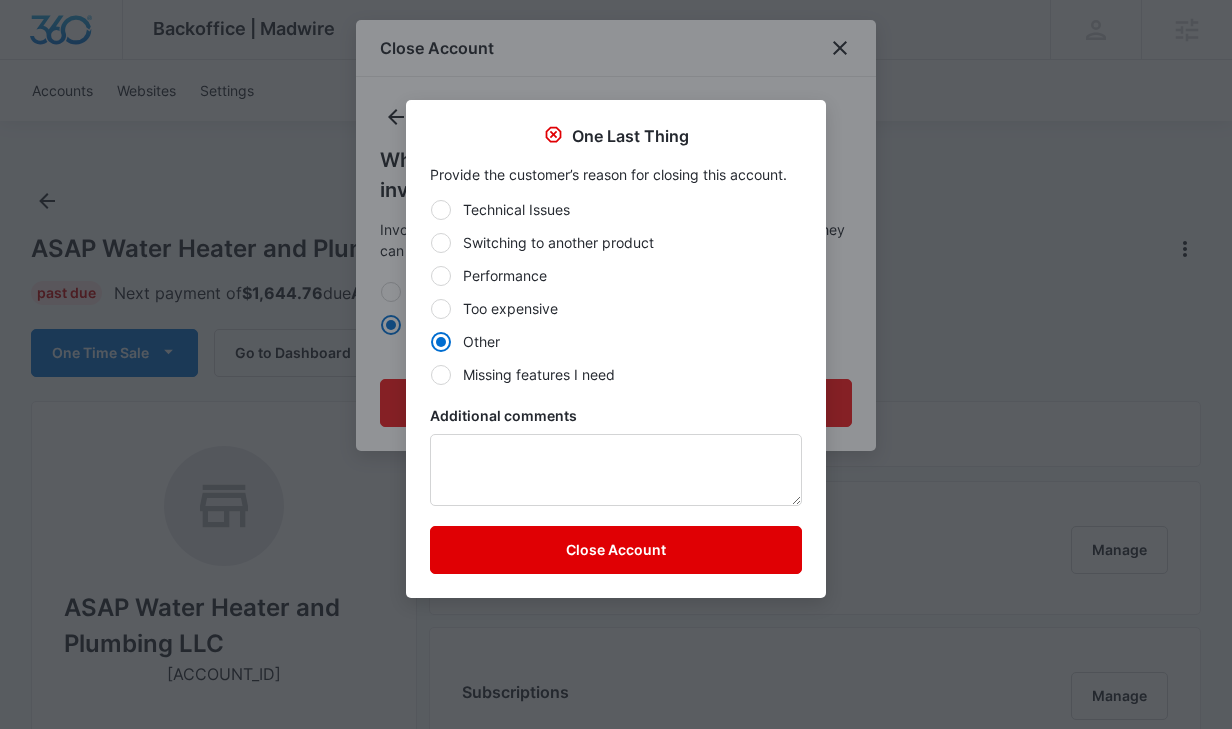 click on "Close Account" at bounding box center (616, 550) 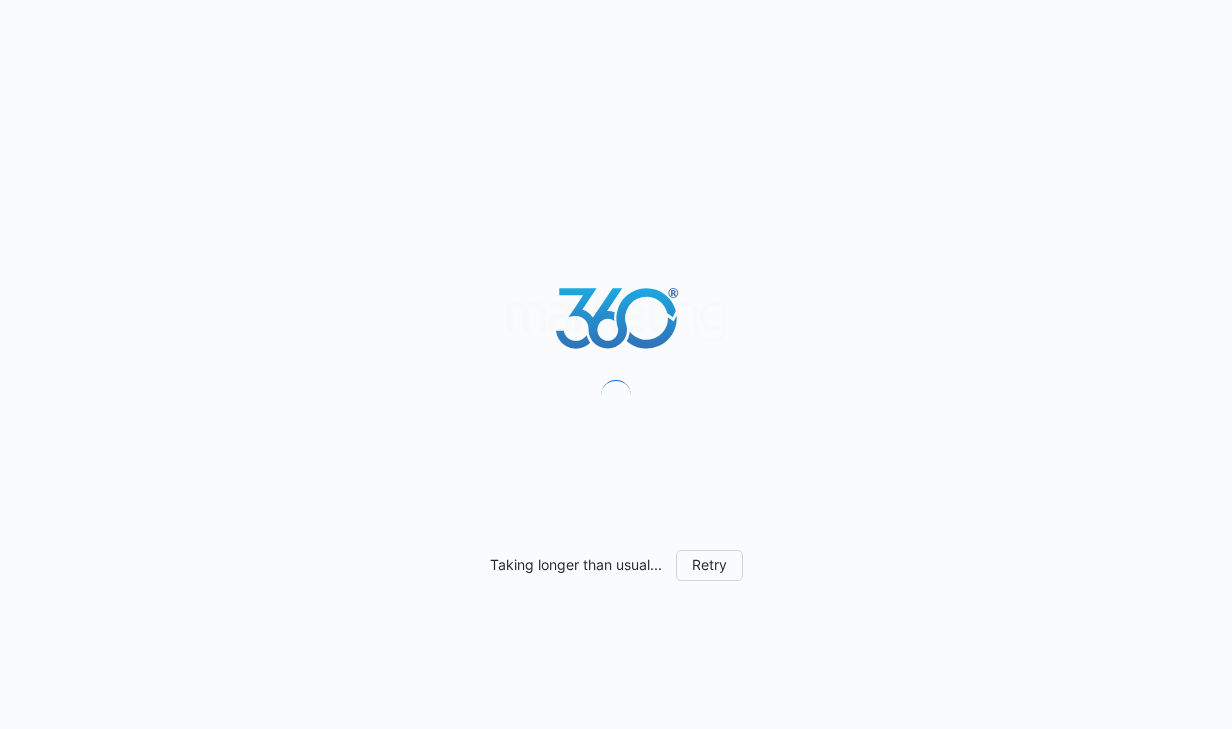 scroll, scrollTop: 0, scrollLeft: 0, axis: both 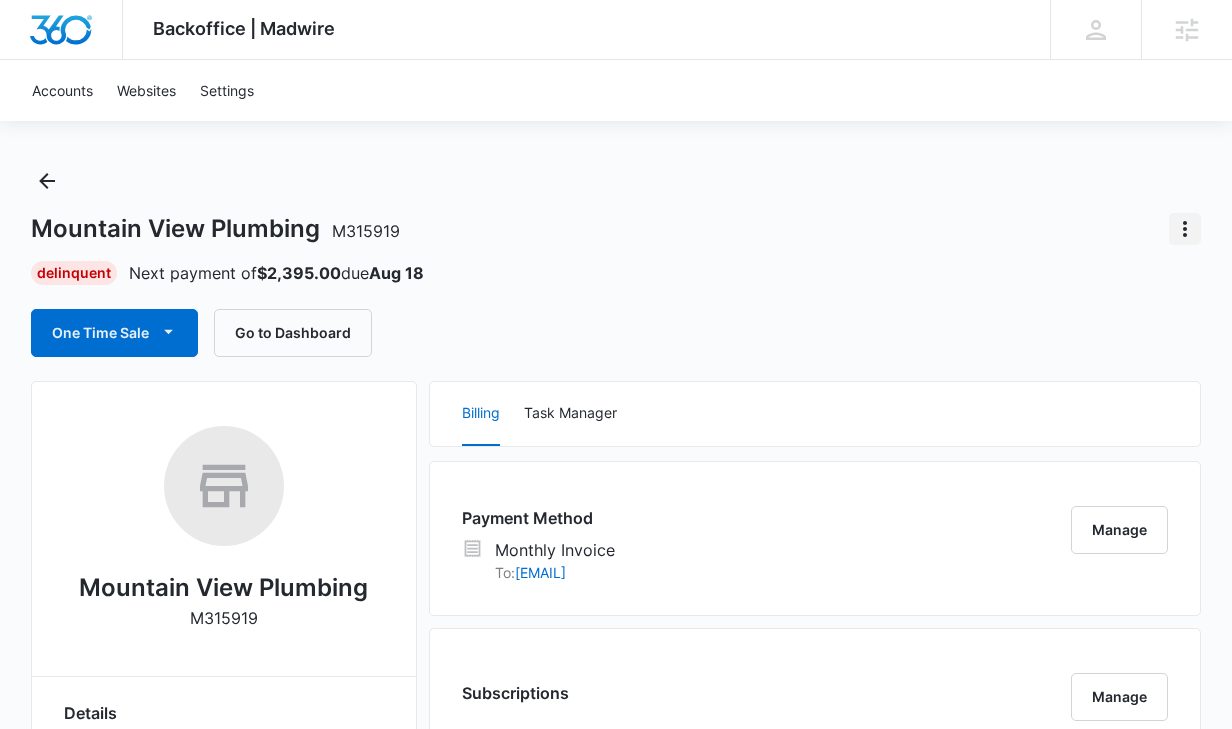 click 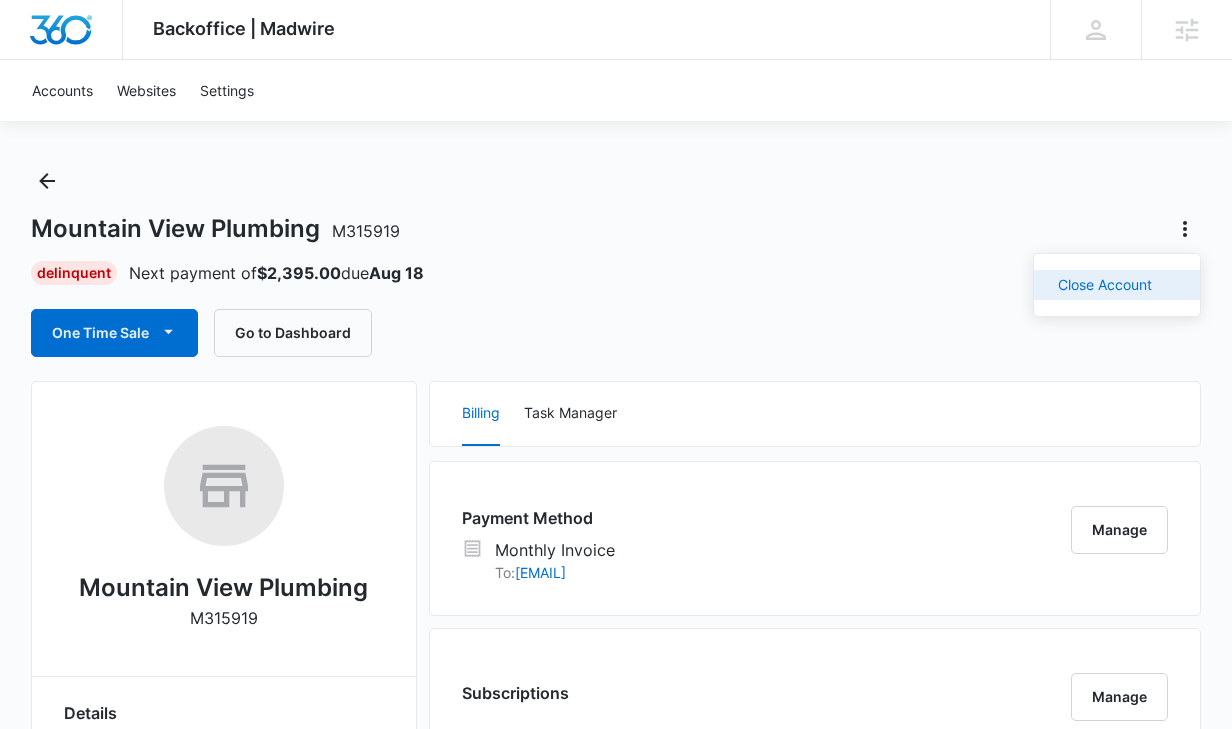 click on "Close Account" at bounding box center [1105, 285] 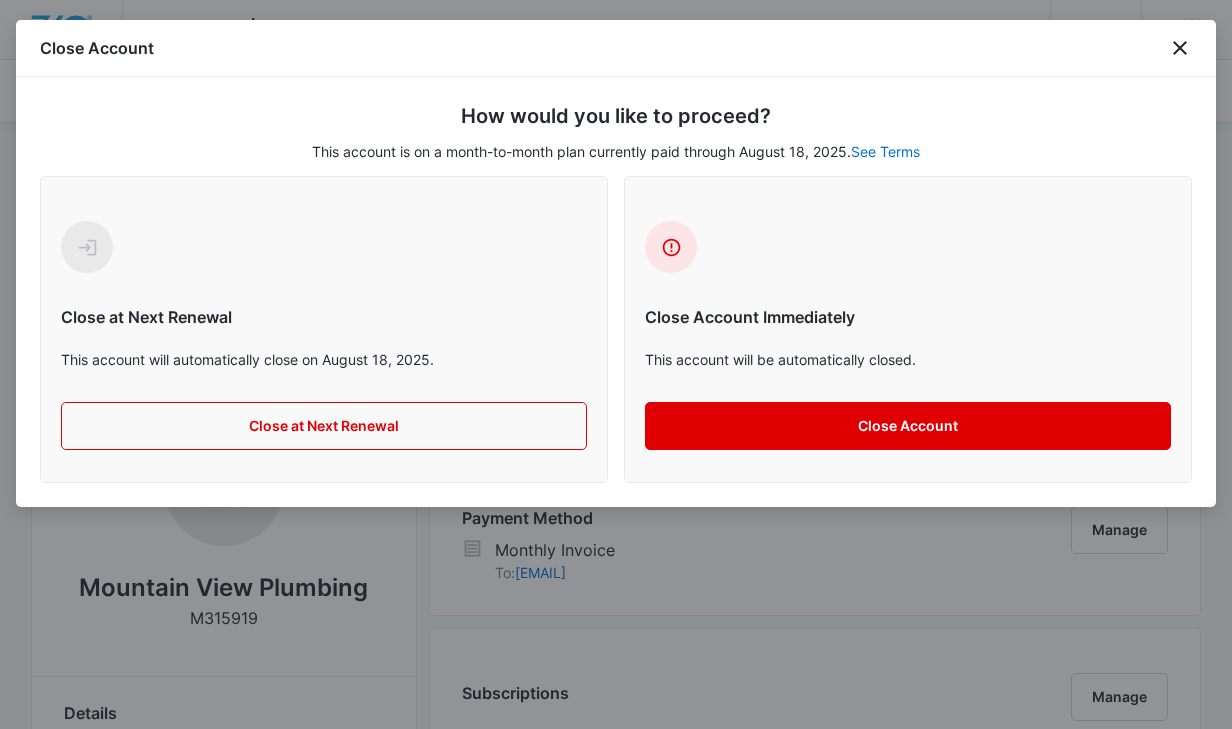 click on "Close Account" at bounding box center [908, 426] 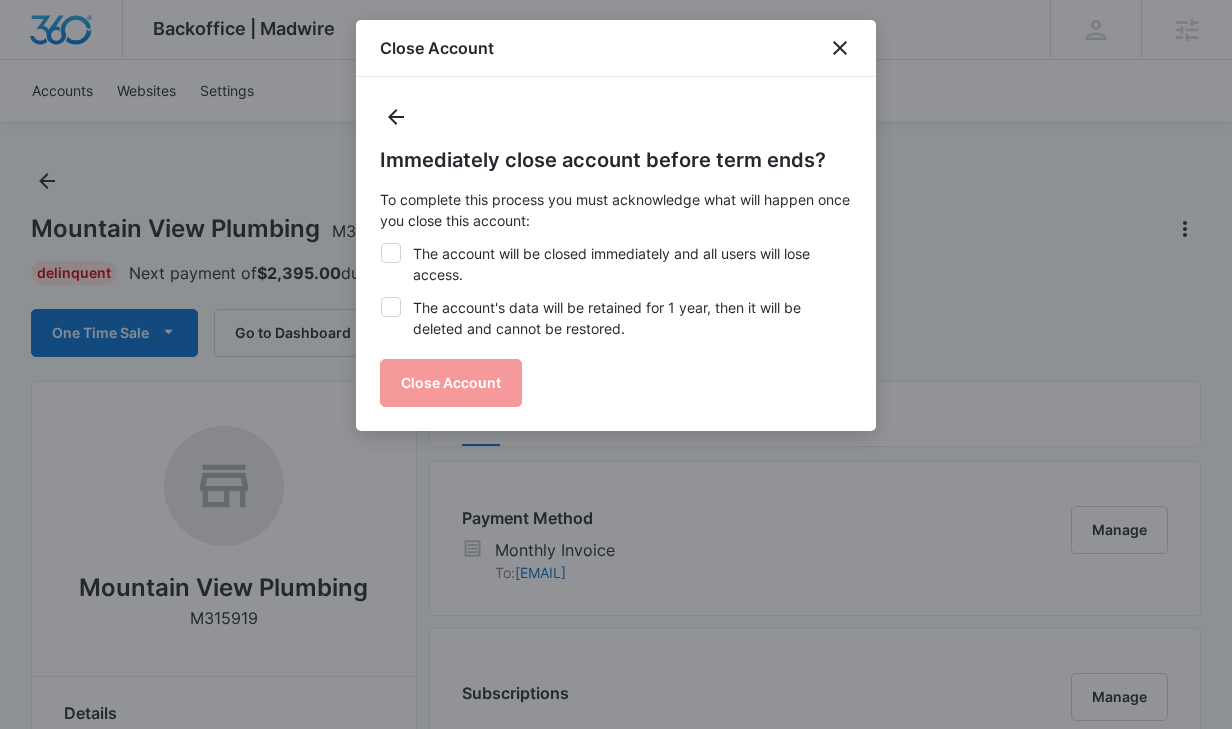 click on "The account will be closed immediately and all users will lose access." at bounding box center (616, 264) 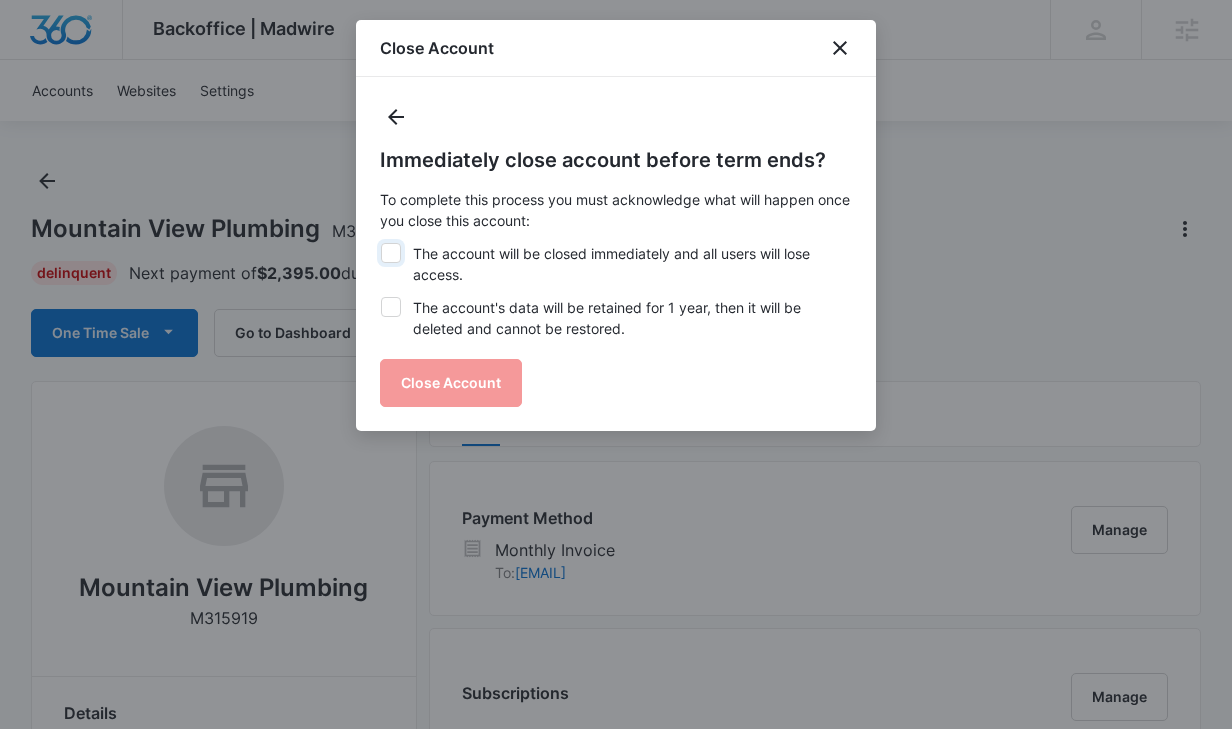 click on "The account will be closed immediately and all users will lose access." at bounding box center (380, 243) 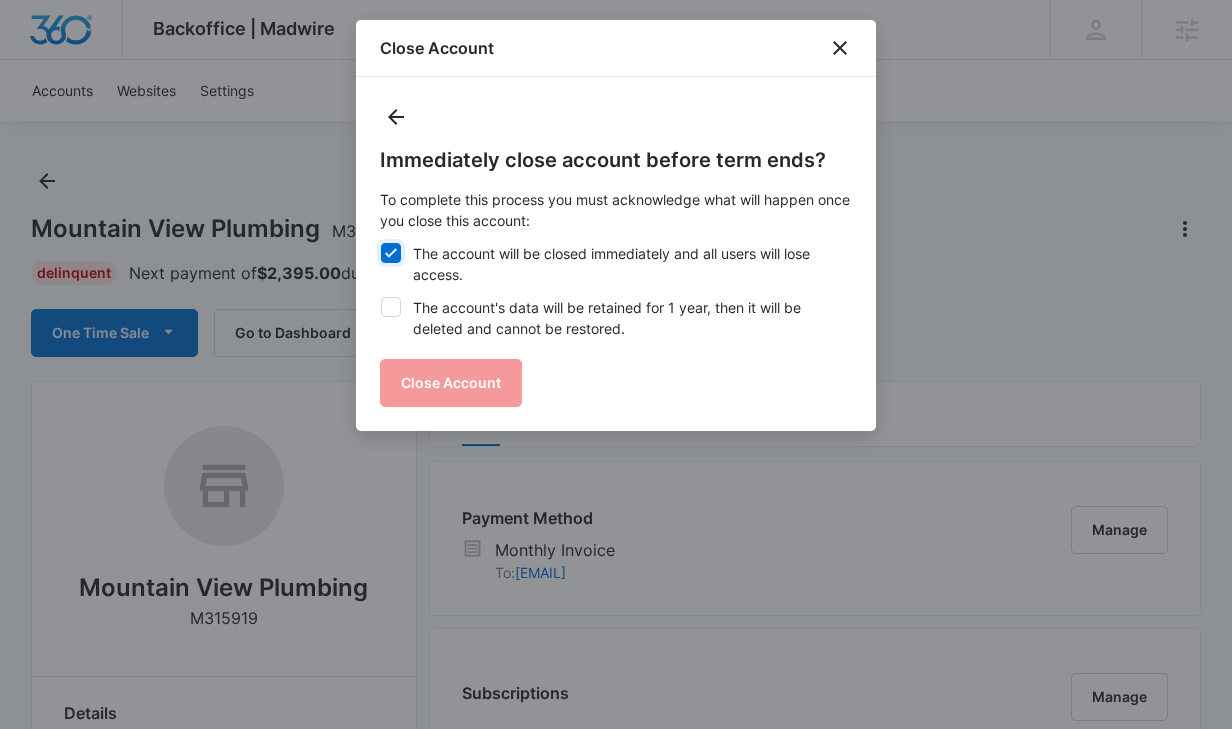 checkbox on "true" 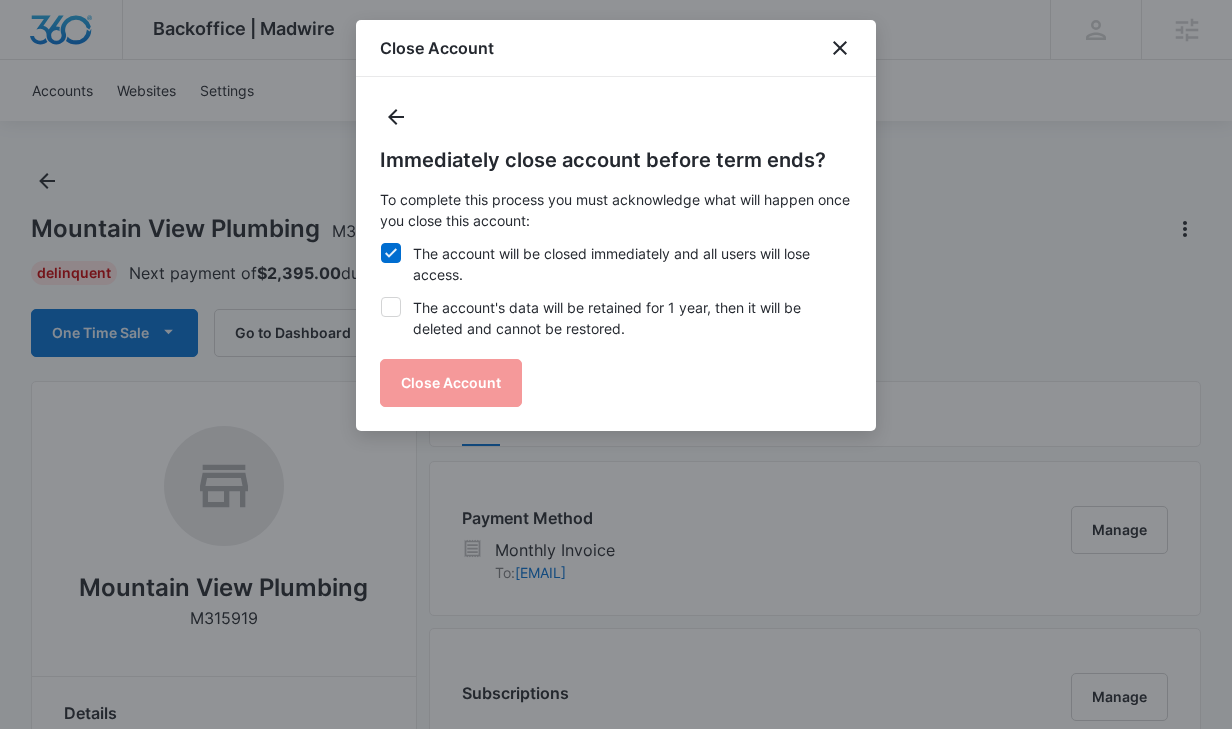 click on "The account's data will be retained for 1 year, then it will be deleted and cannot be restored." at bounding box center [616, 318] 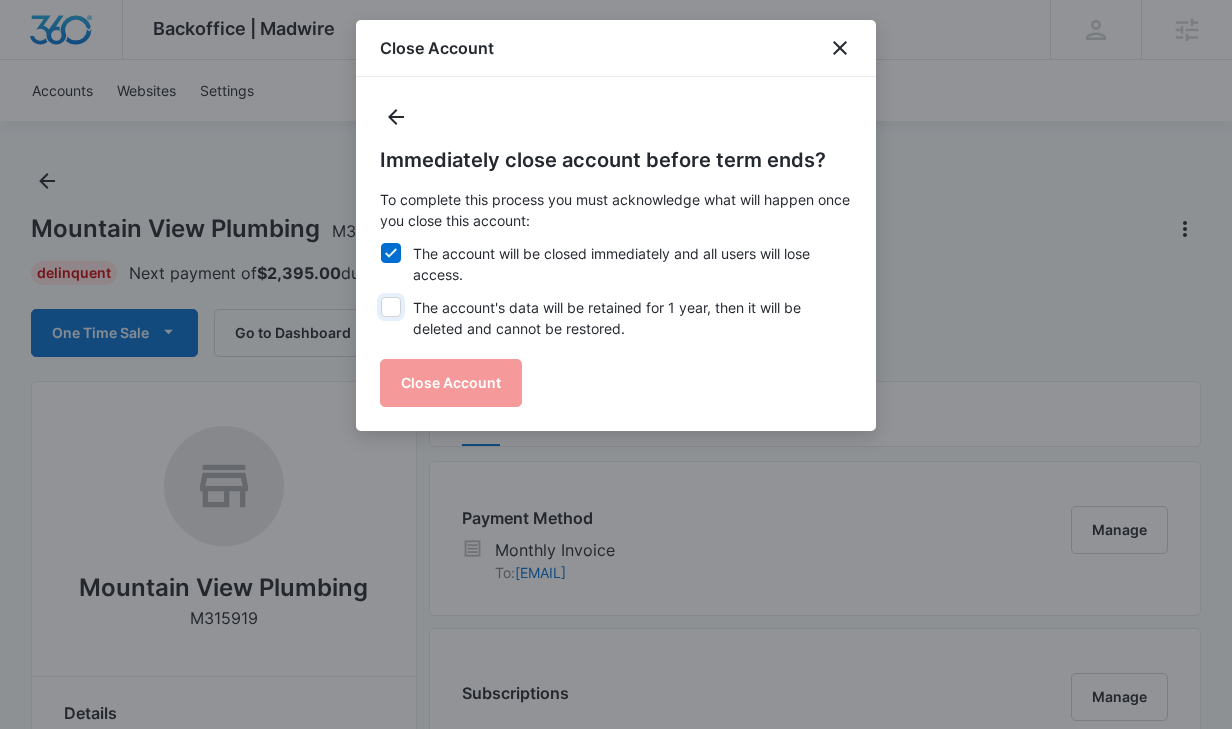 checkbox on "true" 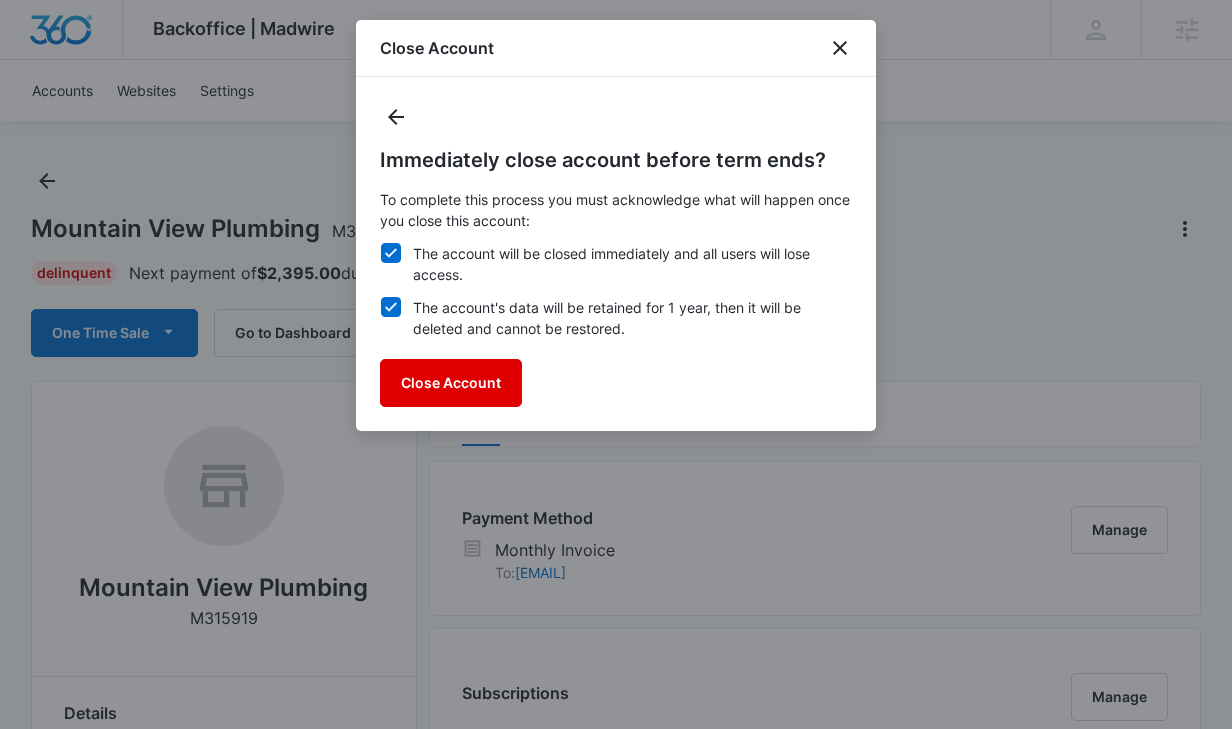 click on "Close Account" at bounding box center (451, 383) 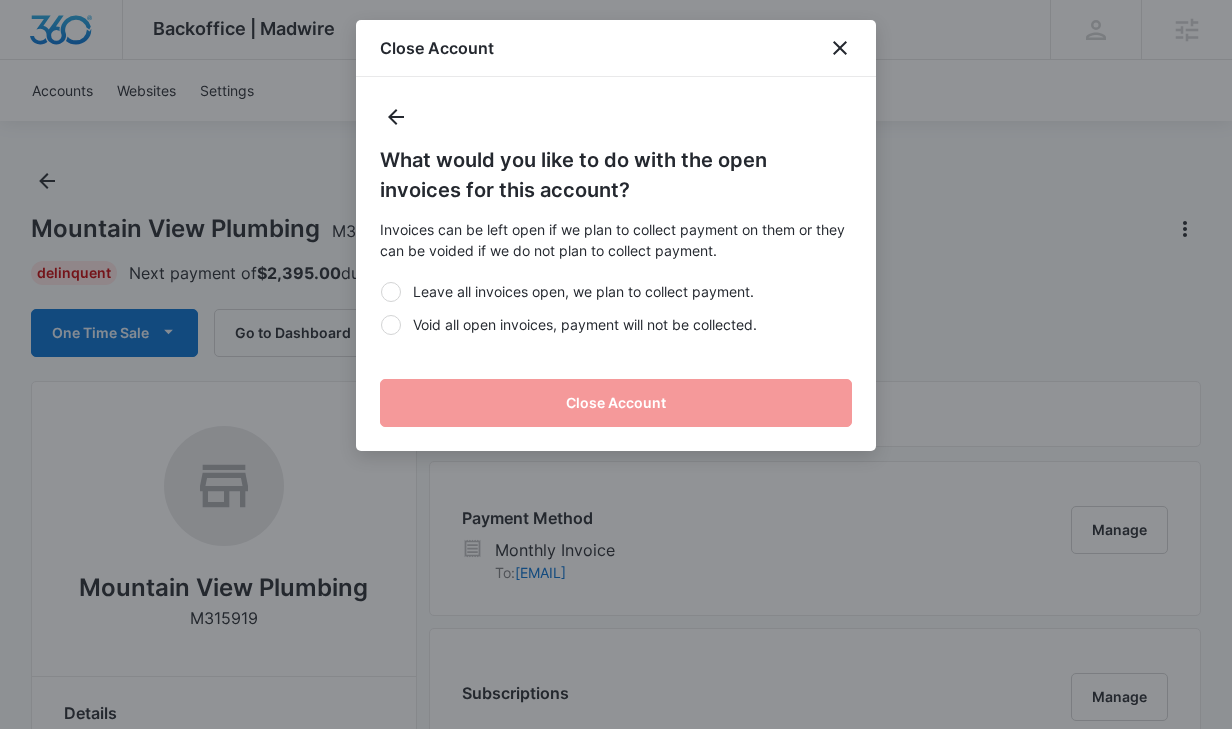 click on "Void all open invoices, payment will not be collected." at bounding box center [616, 324] 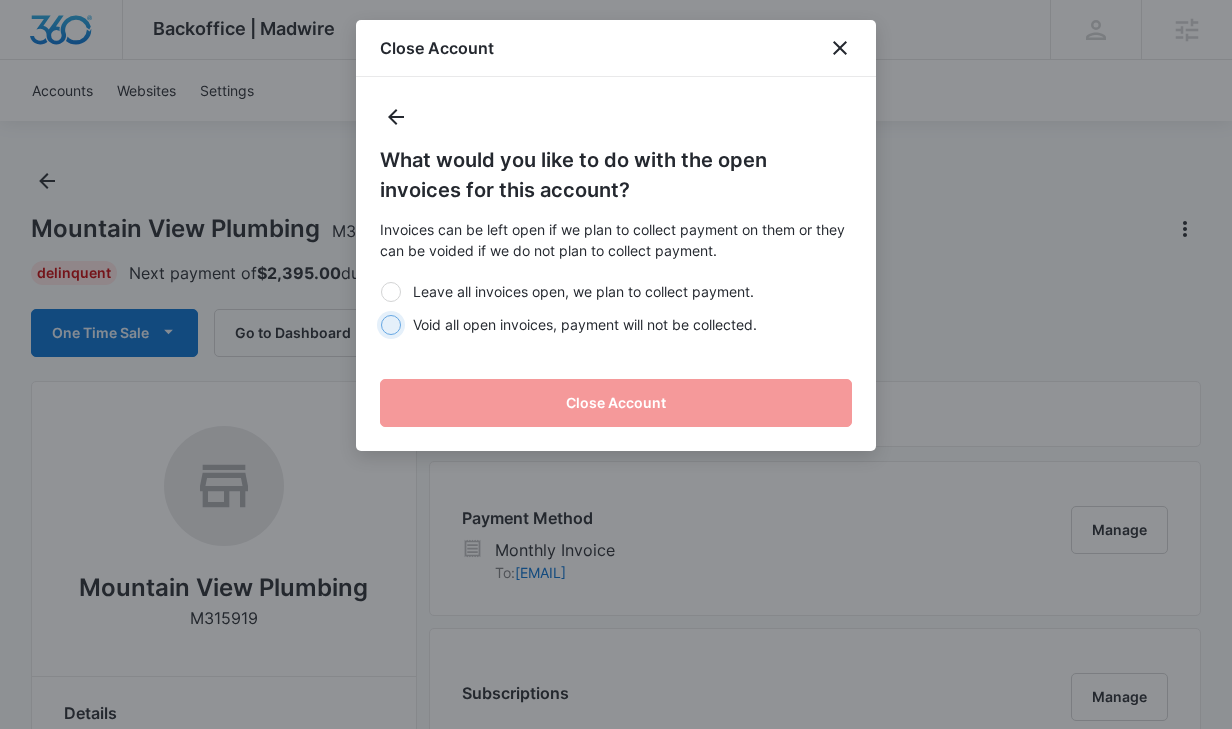 radio on "true" 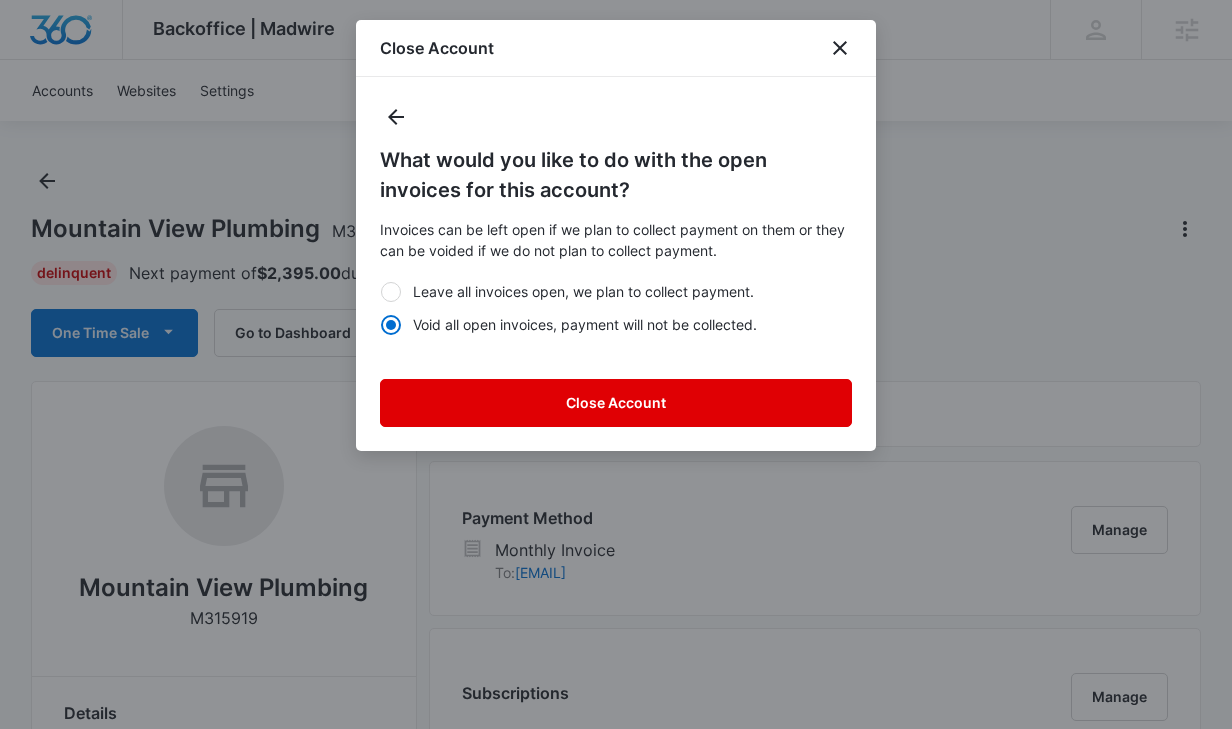 click on "Close Account" at bounding box center [616, 403] 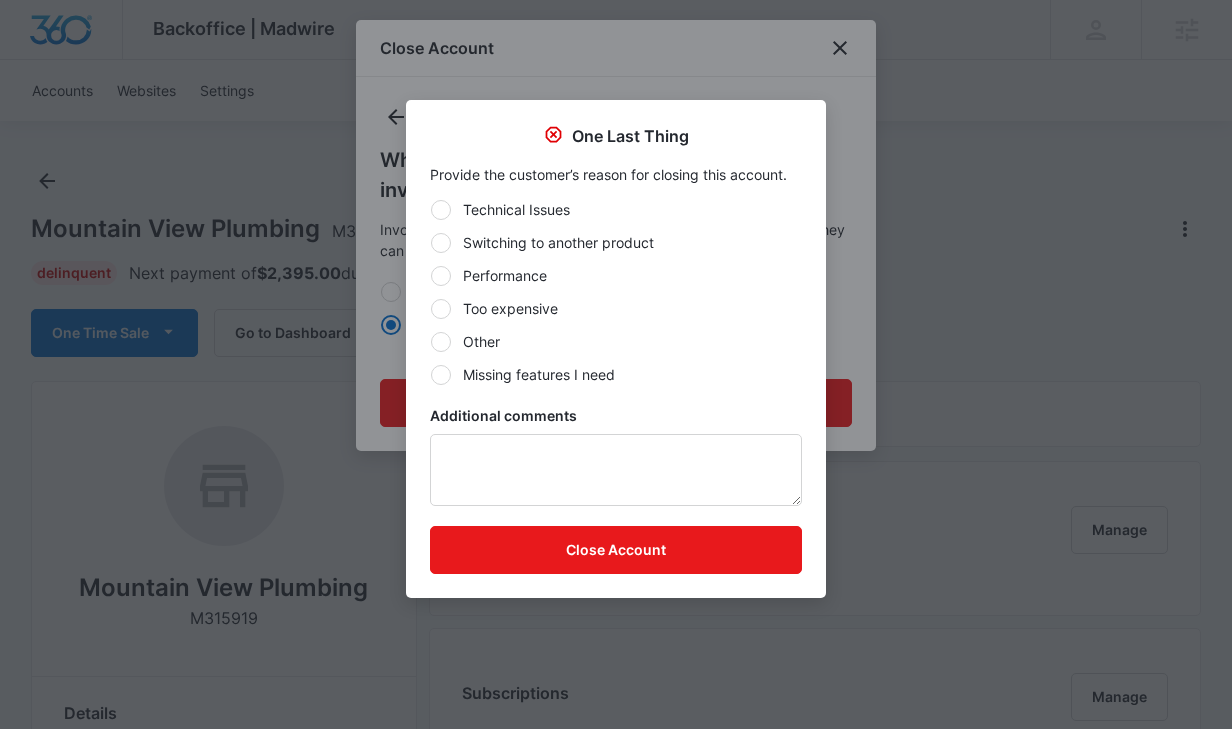 click on "Other" at bounding box center [616, 341] 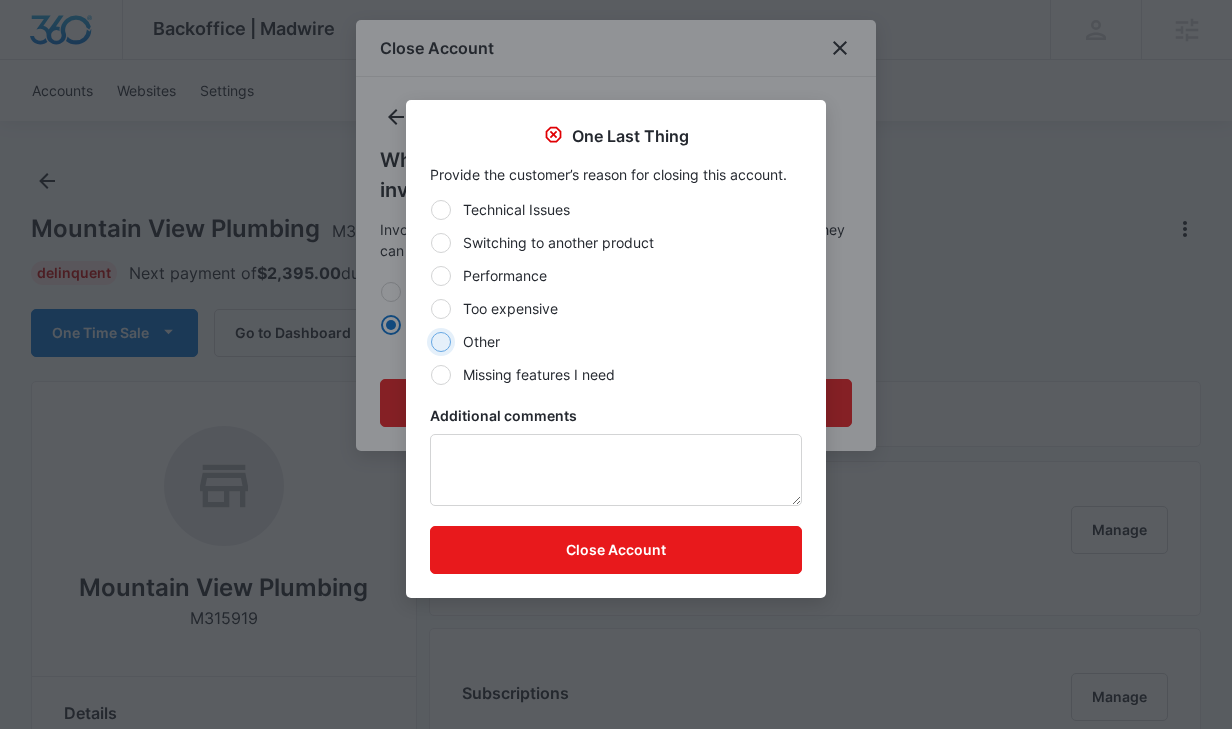 click on "Other" at bounding box center [430, 341] 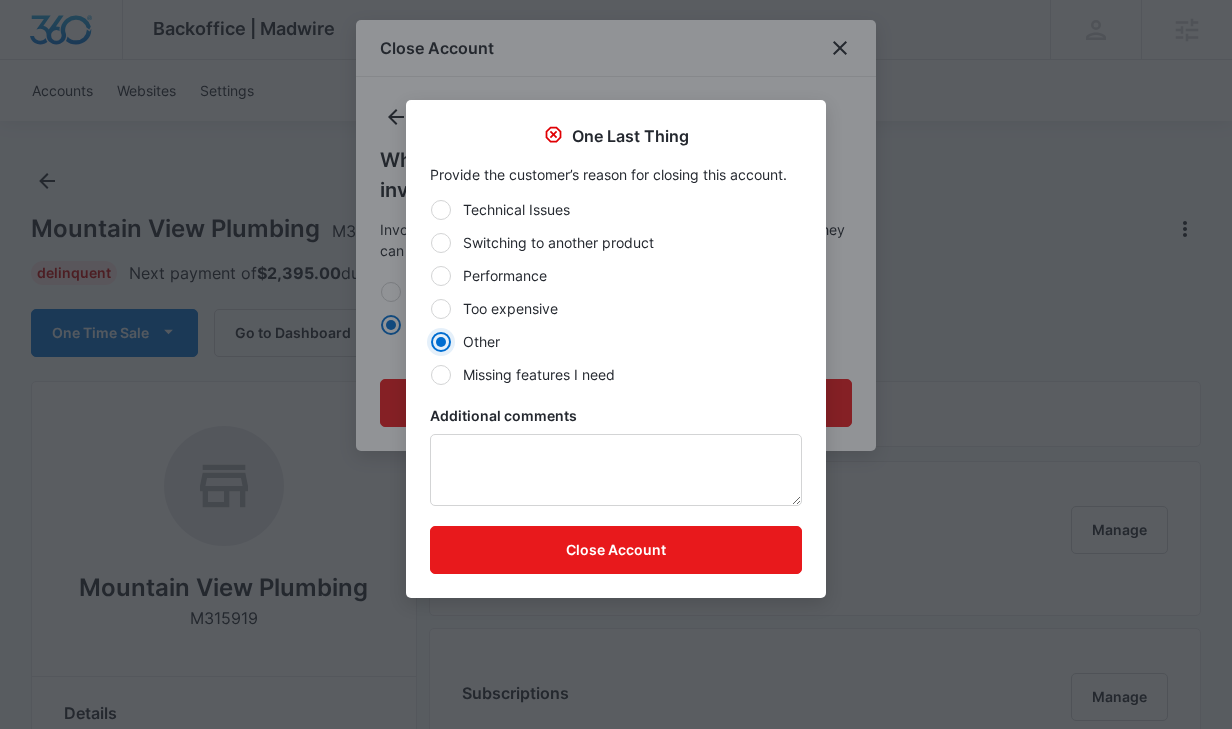 radio on "true" 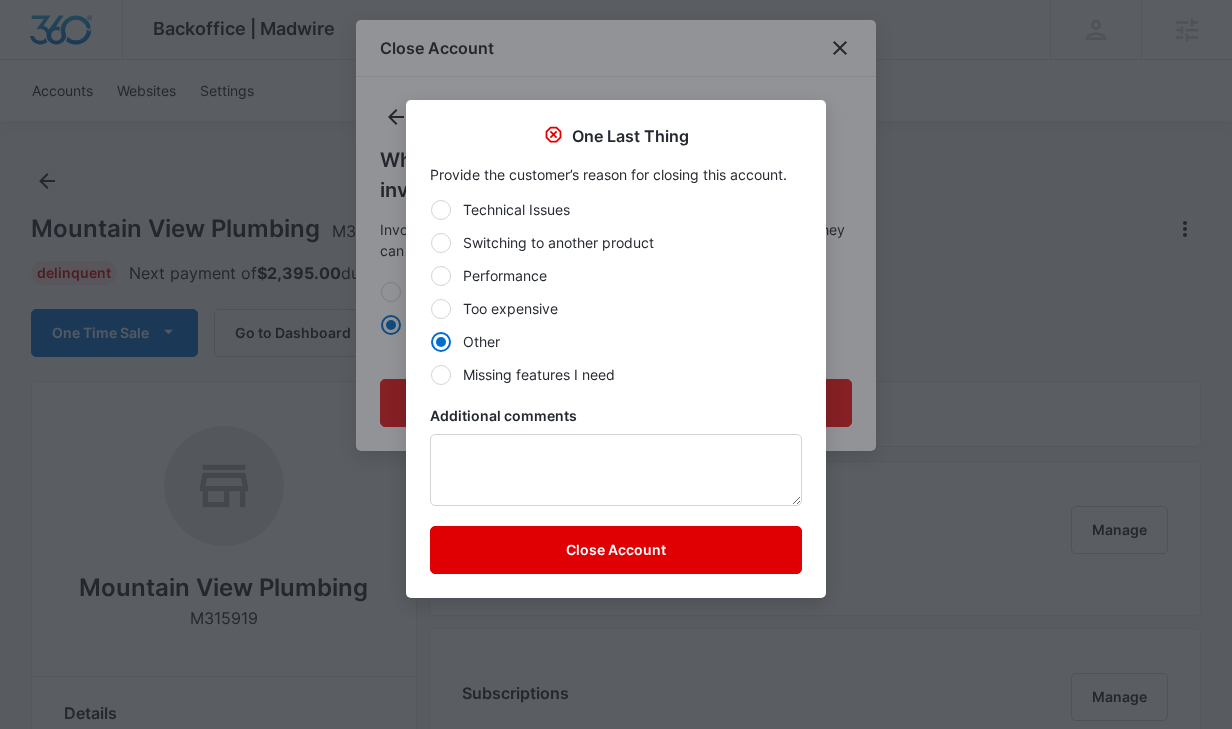 click on "Close Account" at bounding box center [616, 550] 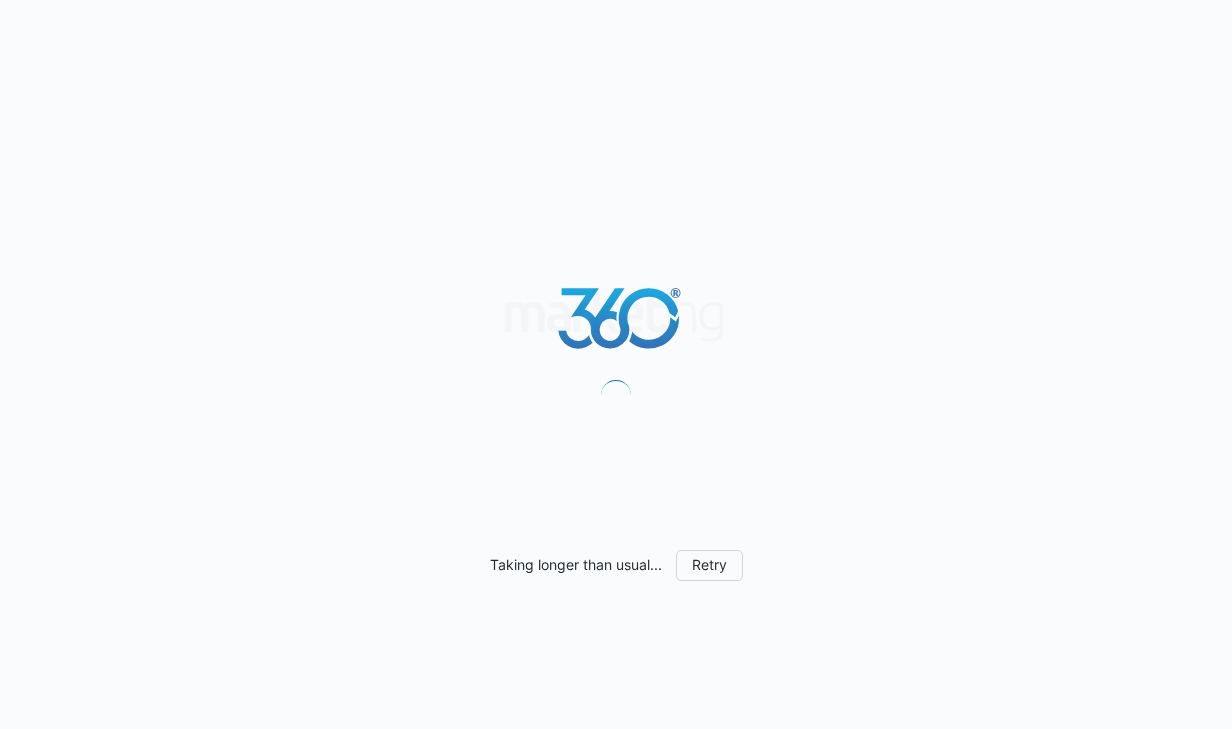 scroll, scrollTop: 0, scrollLeft: 0, axis: both 